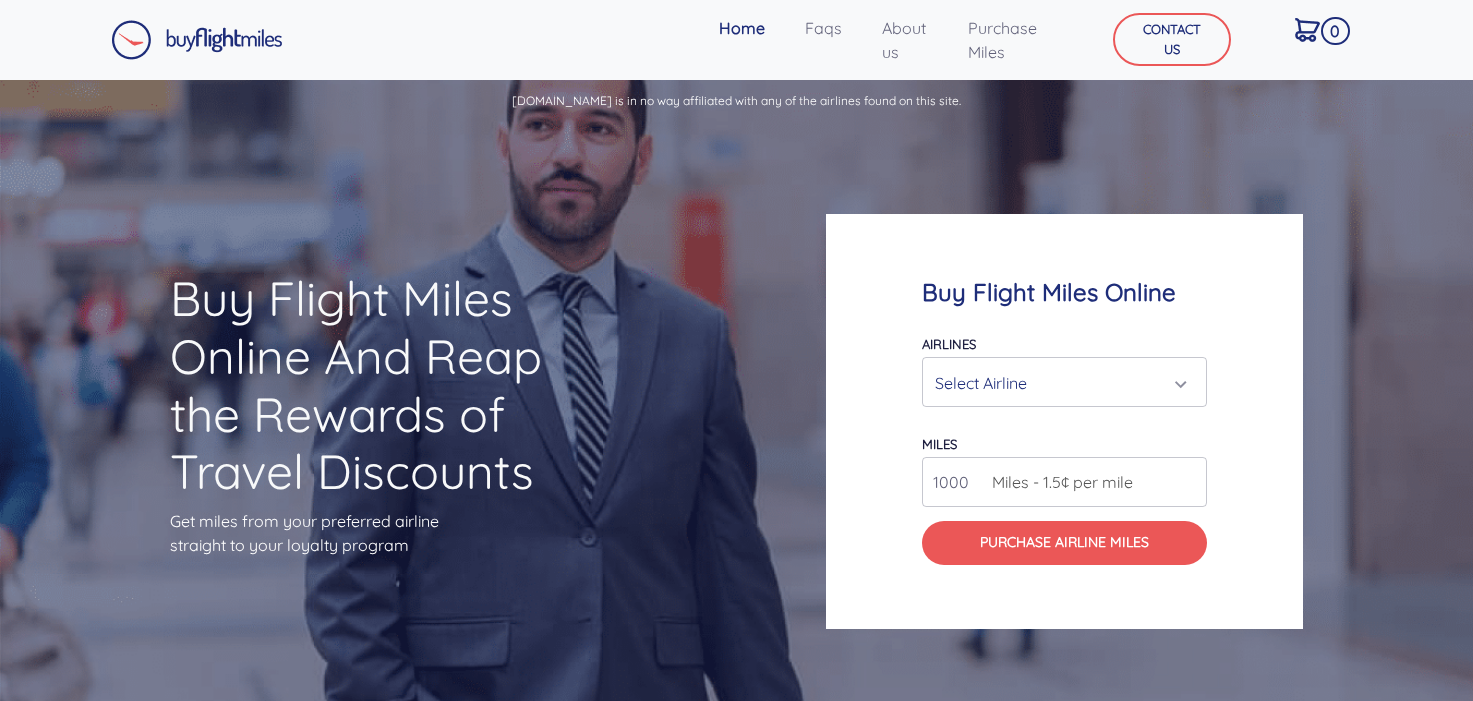 scroll, scrollTop: 0, scrollLeft: 0, axis: both 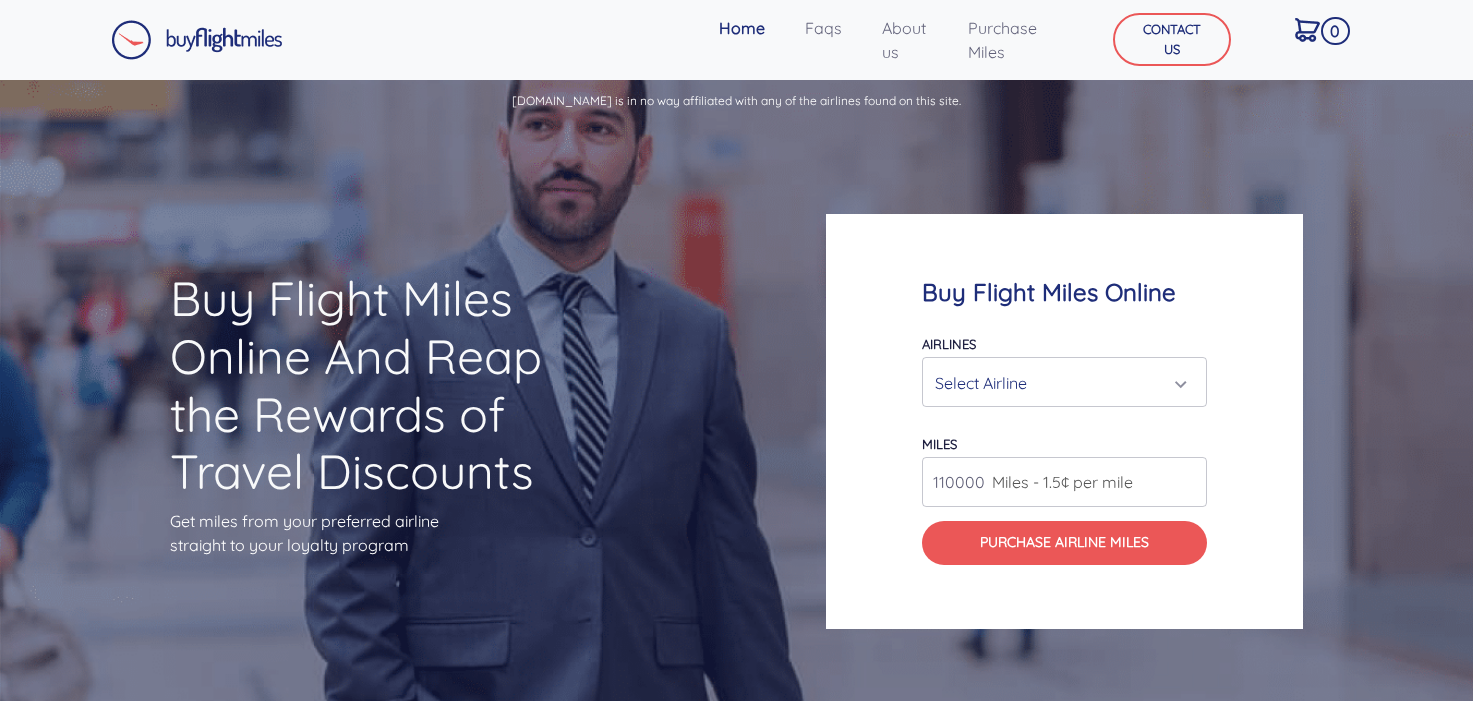 type on "110000" 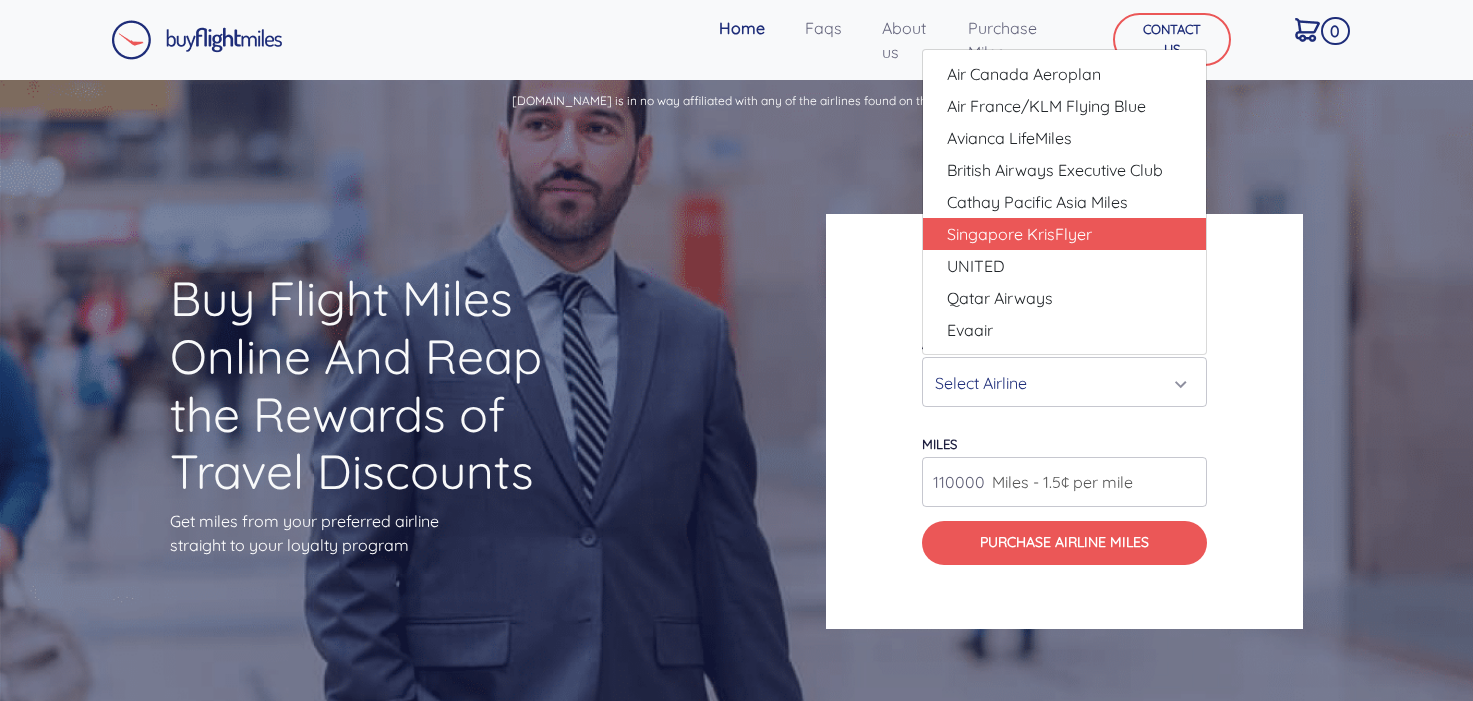click on "Singapore KrisFlyer" at bounding box center [1019, 234] 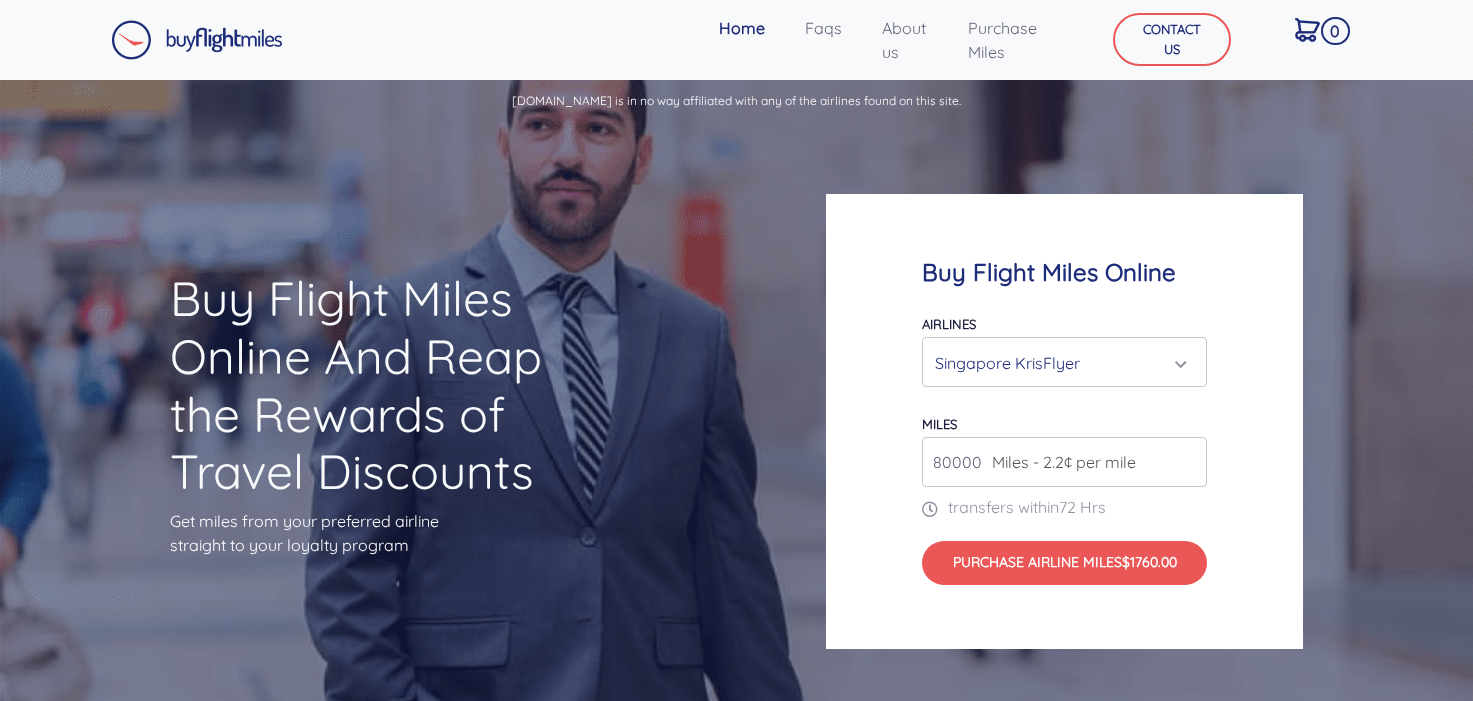 click on "80000" at bounding box center (1064, 462) 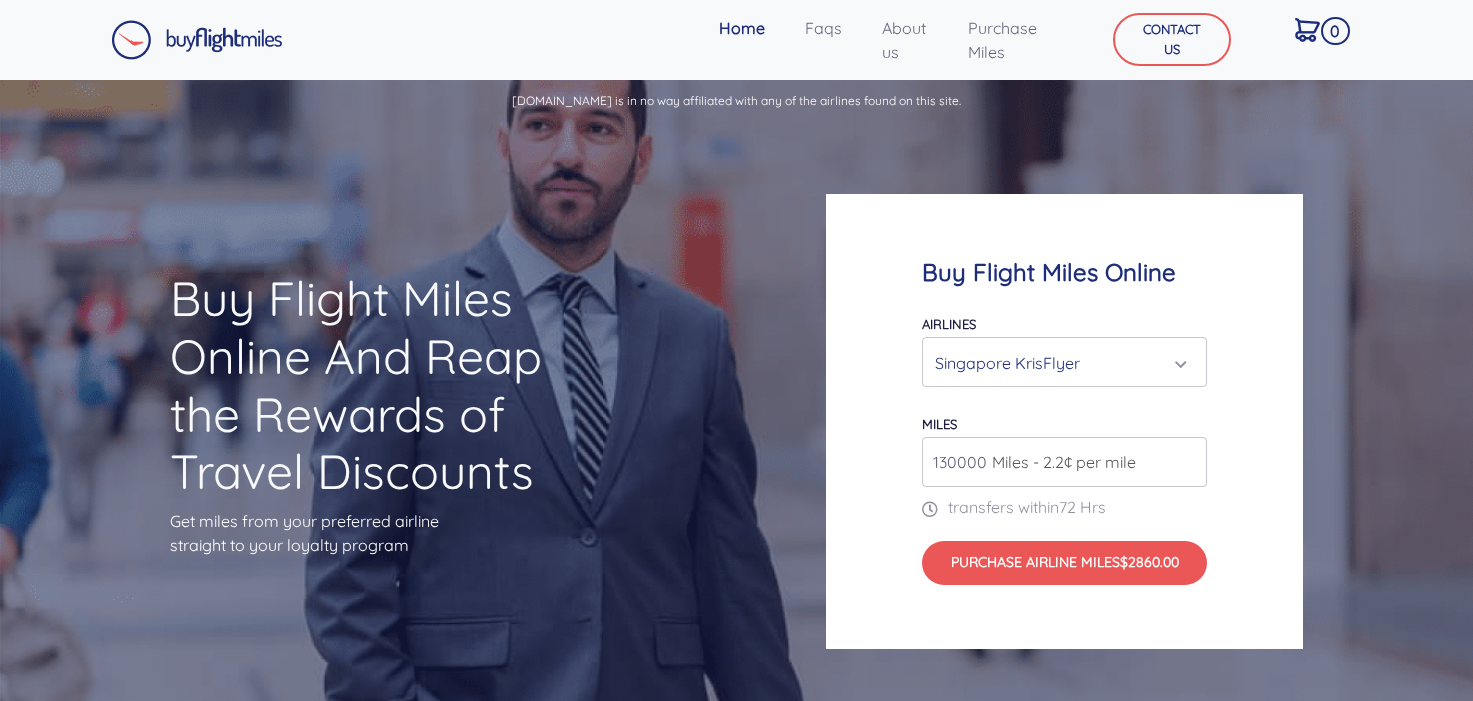 type on "130000" 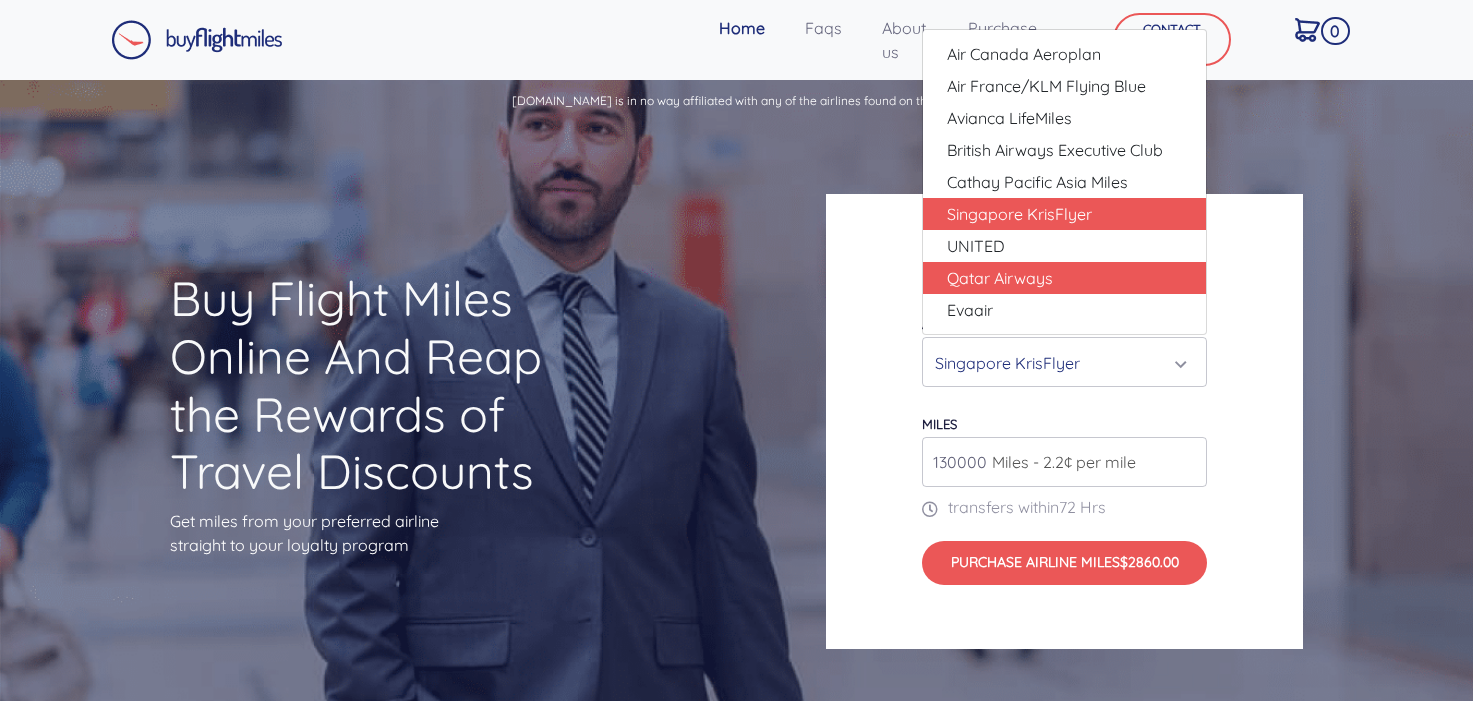 click on "Qatar Airways" at bounding box center (1000, 278) 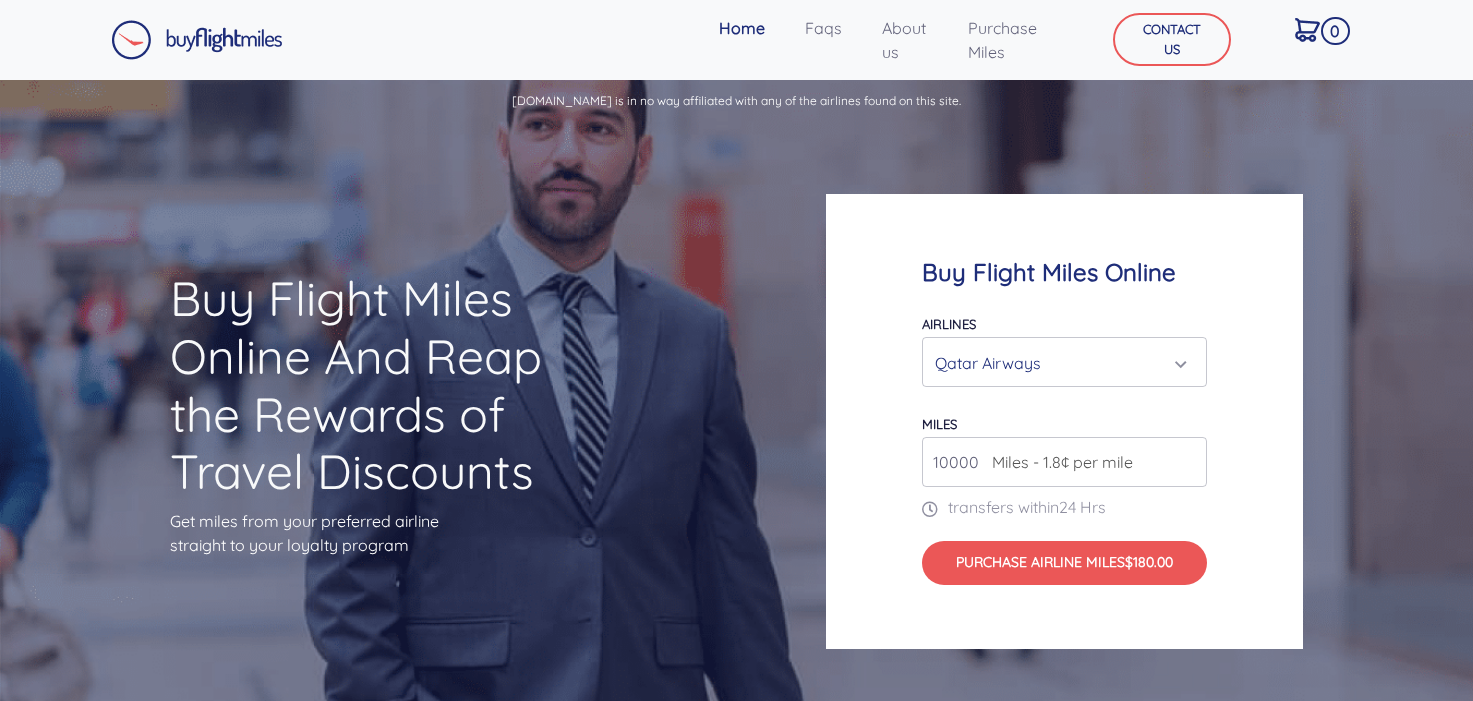 click on "Qatar Airways" at bounding box center [1058, 363] 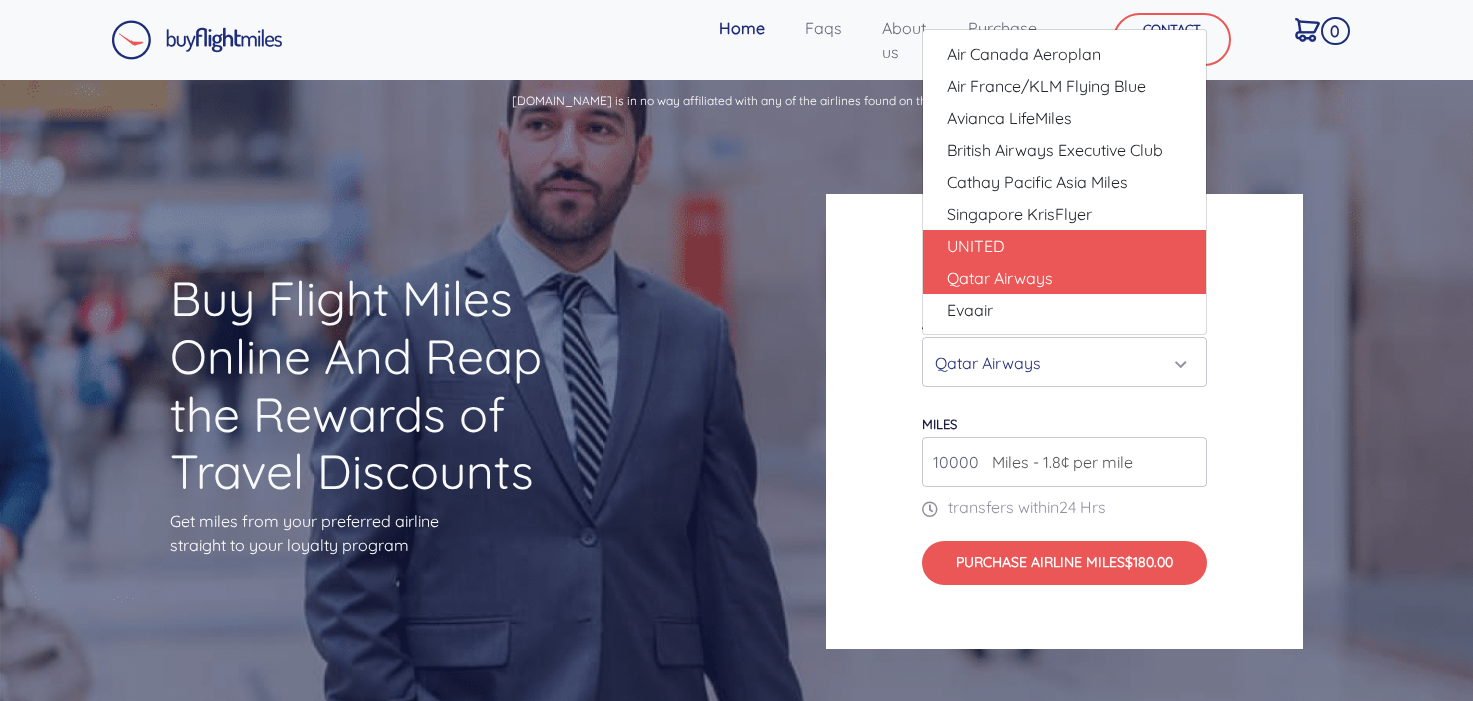 click on "UNITED" at bounding box center (1064, 246) 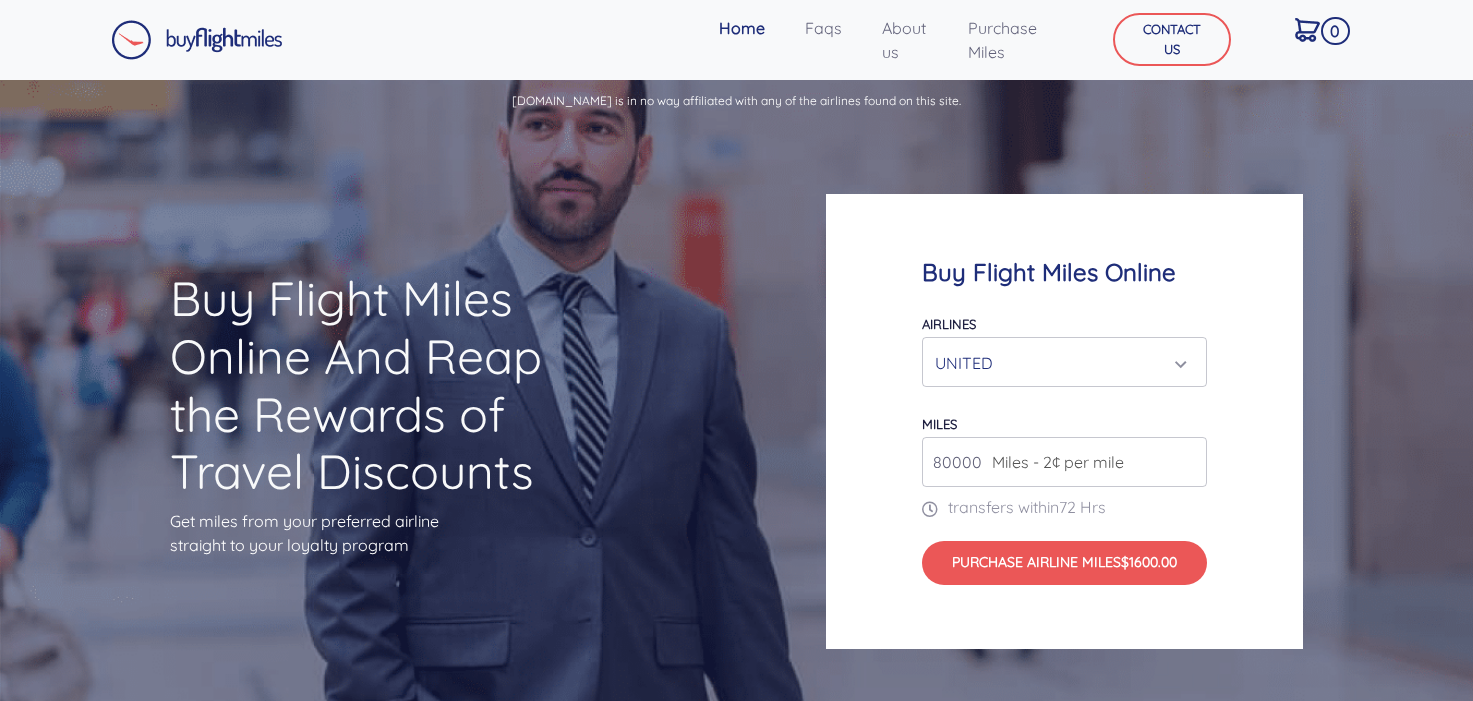 click on "UNITED" at bounding box center (1064, 363) 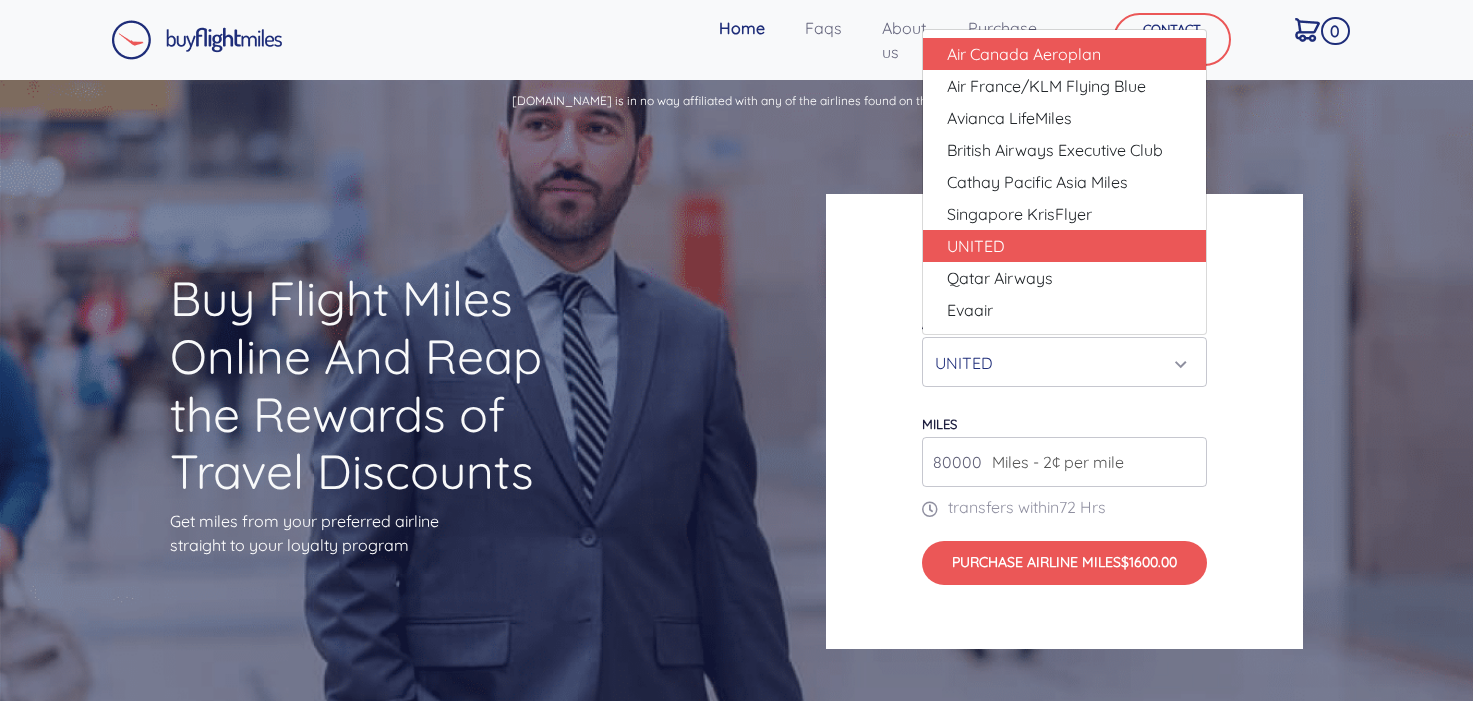 click on "Air Canada Aeroplan" at bounding box center (1024, 54) 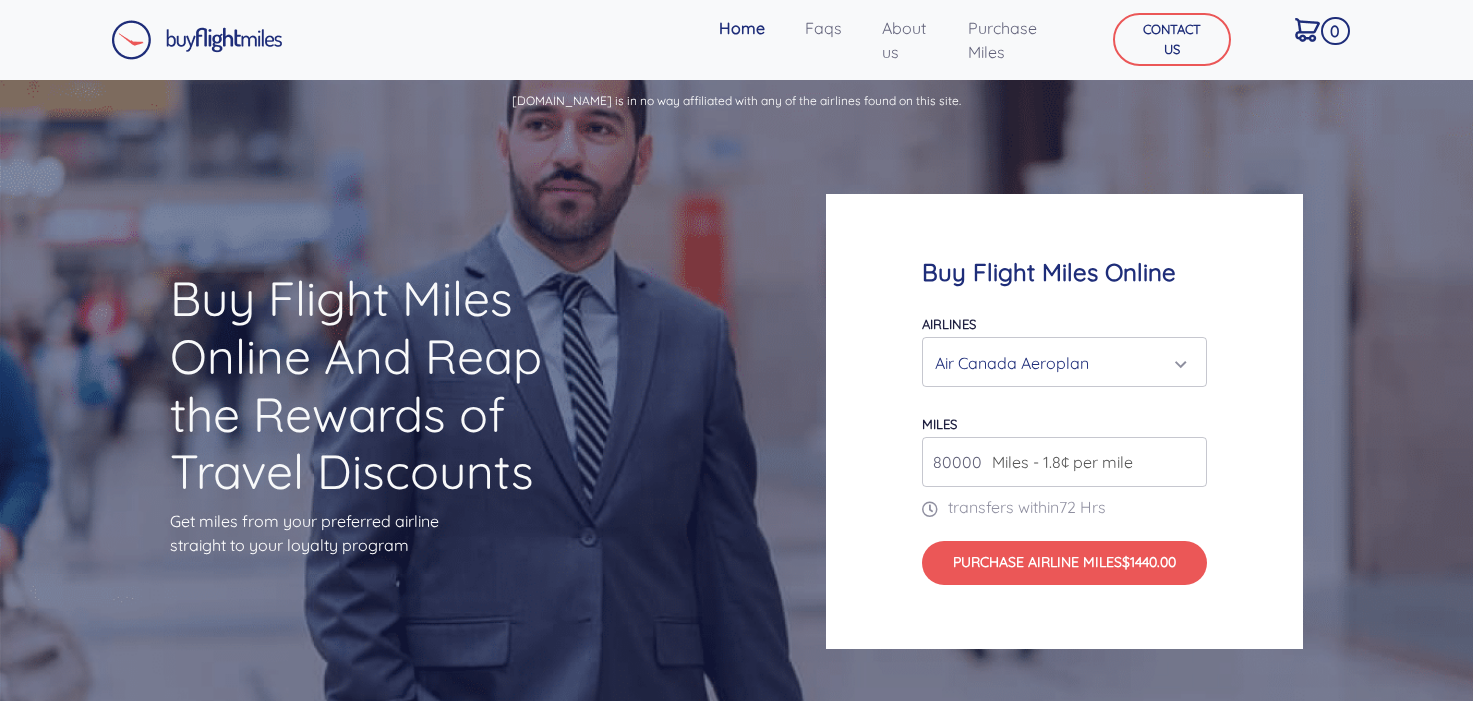 click on "Air Canada Aeroplan" at bounding box center [1058, 363] 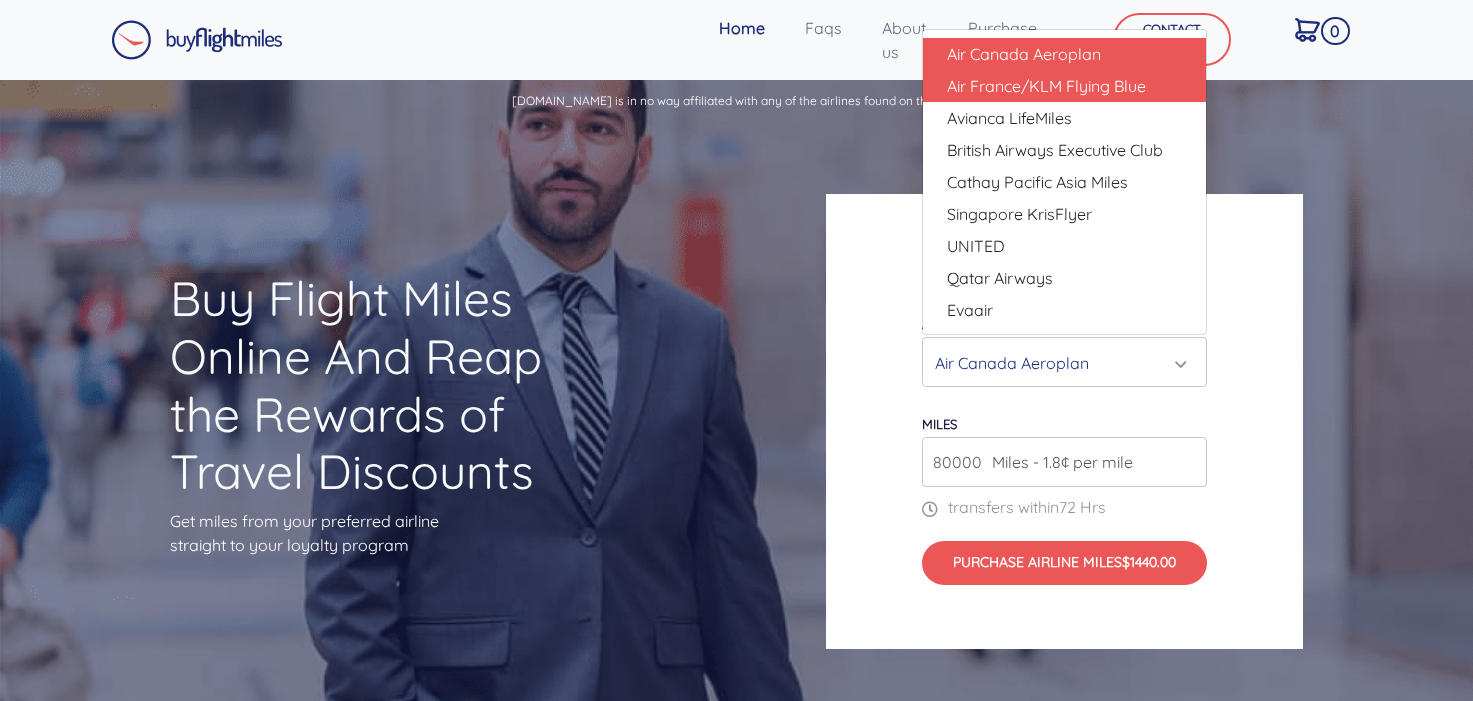 click on "Air France/KLM Flying Blue" at bounding box center [1046, 86] 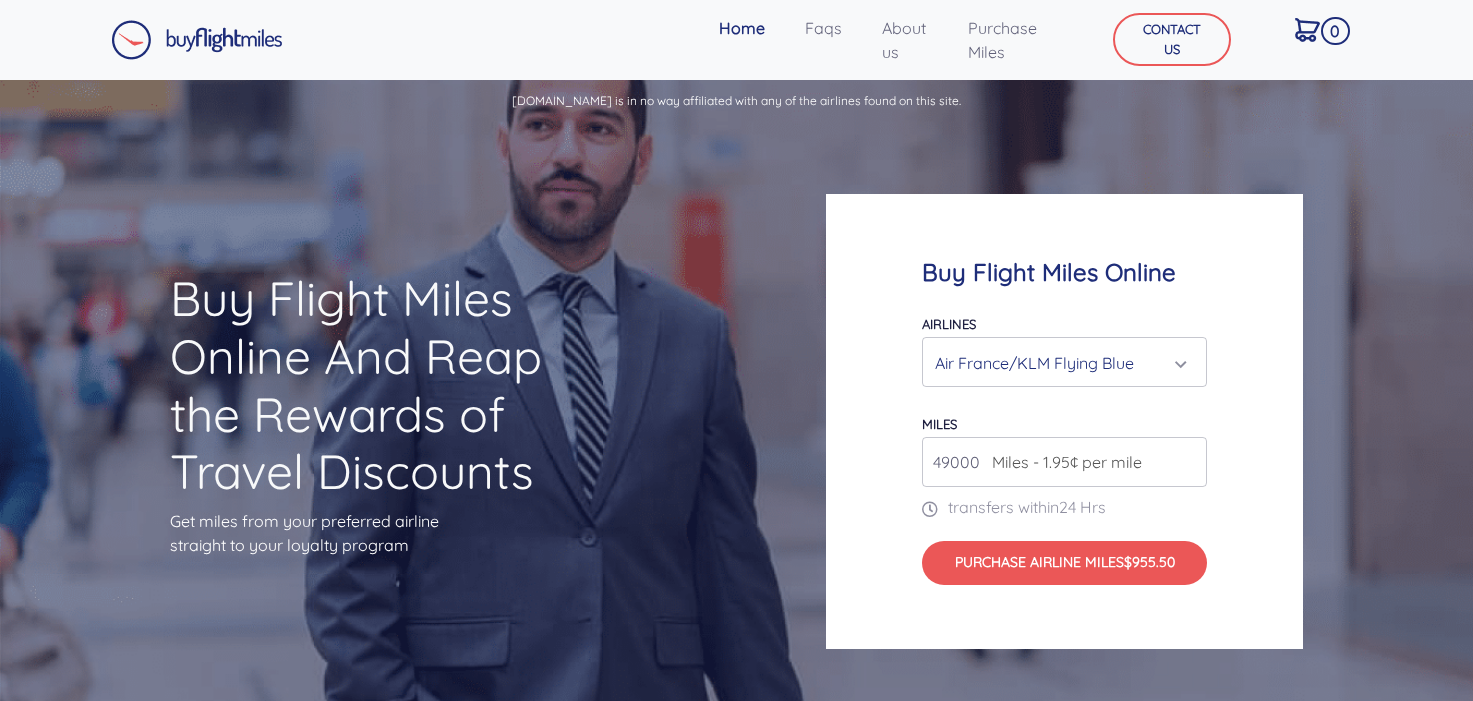 click on "Air France/KLM Flying Blue" at bounding box center (1064, 363) 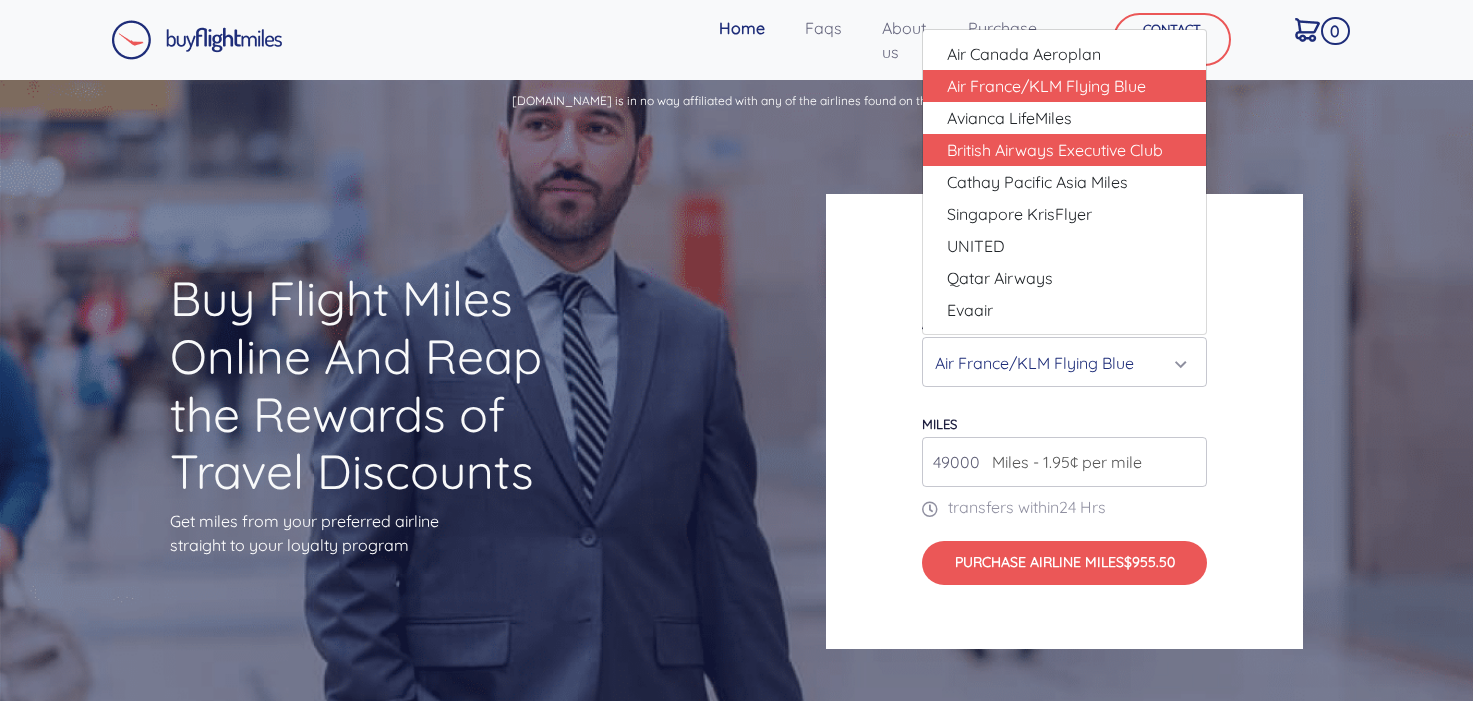 click on "British Airways Executive Club" at bounding box center [1055, 150] 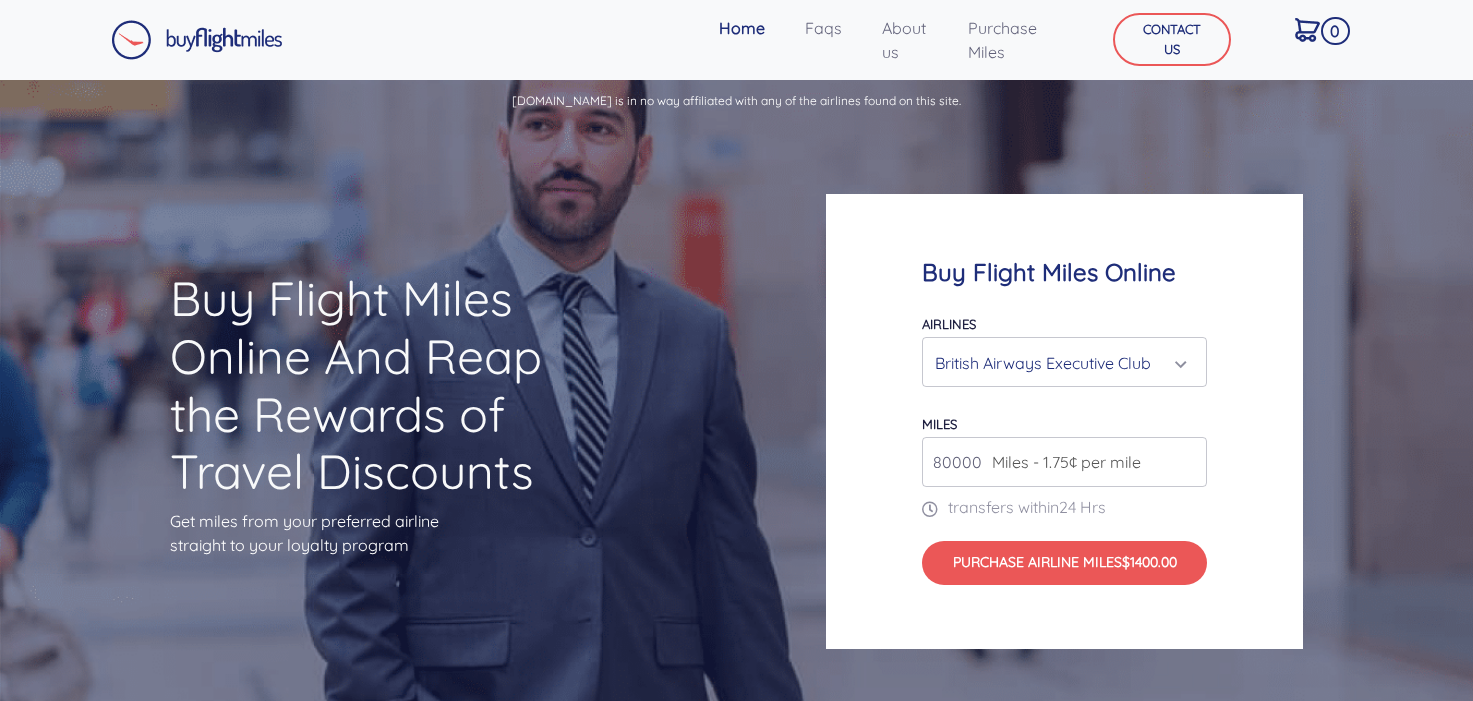 click on "British Airways Executive Club" at bounding box center [1058, 363] 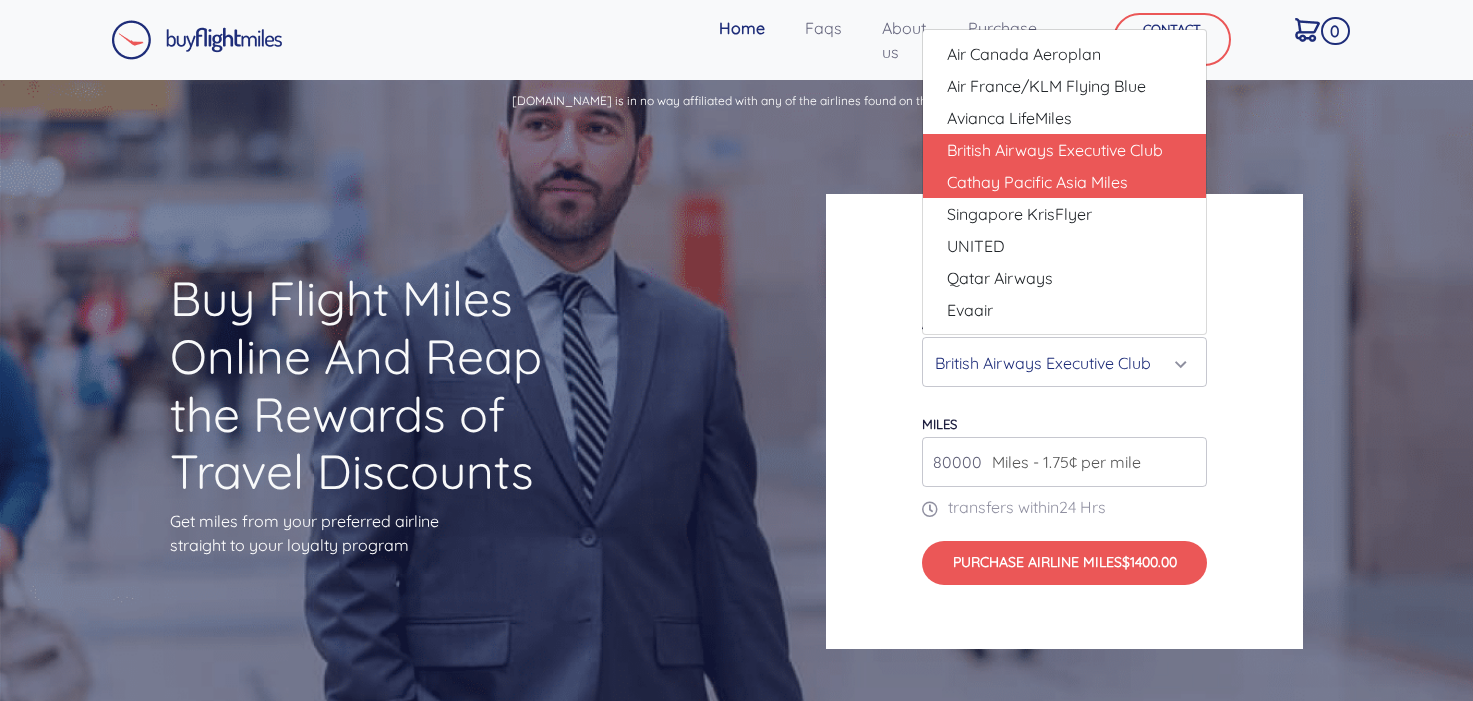 click on "Cathay Pacific Asia Miles" at bounding box center [1037, 182] 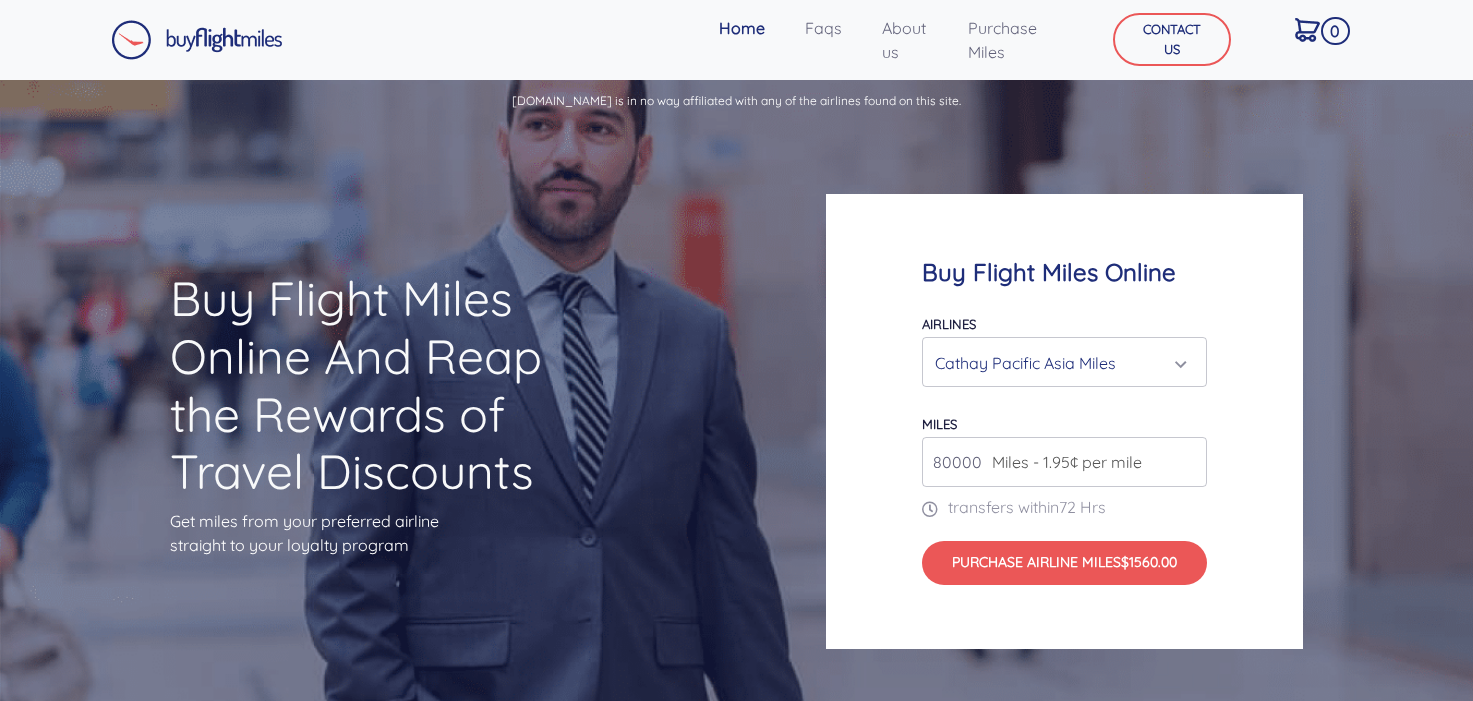 click on "Cathay Pacific Asia Miles" at bounding box center [1058, 363] 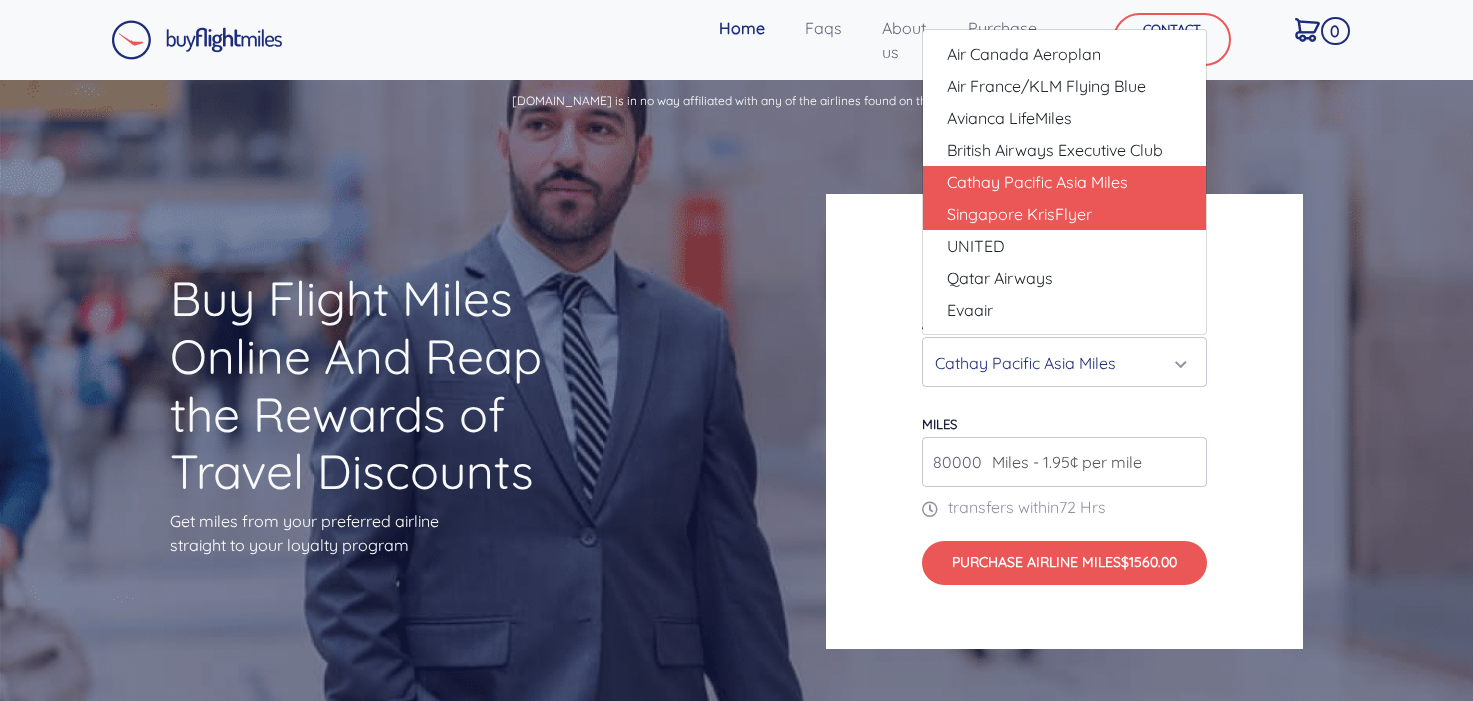 click on "Singapore KrisFlyer" at bounding box center [1019, 214] 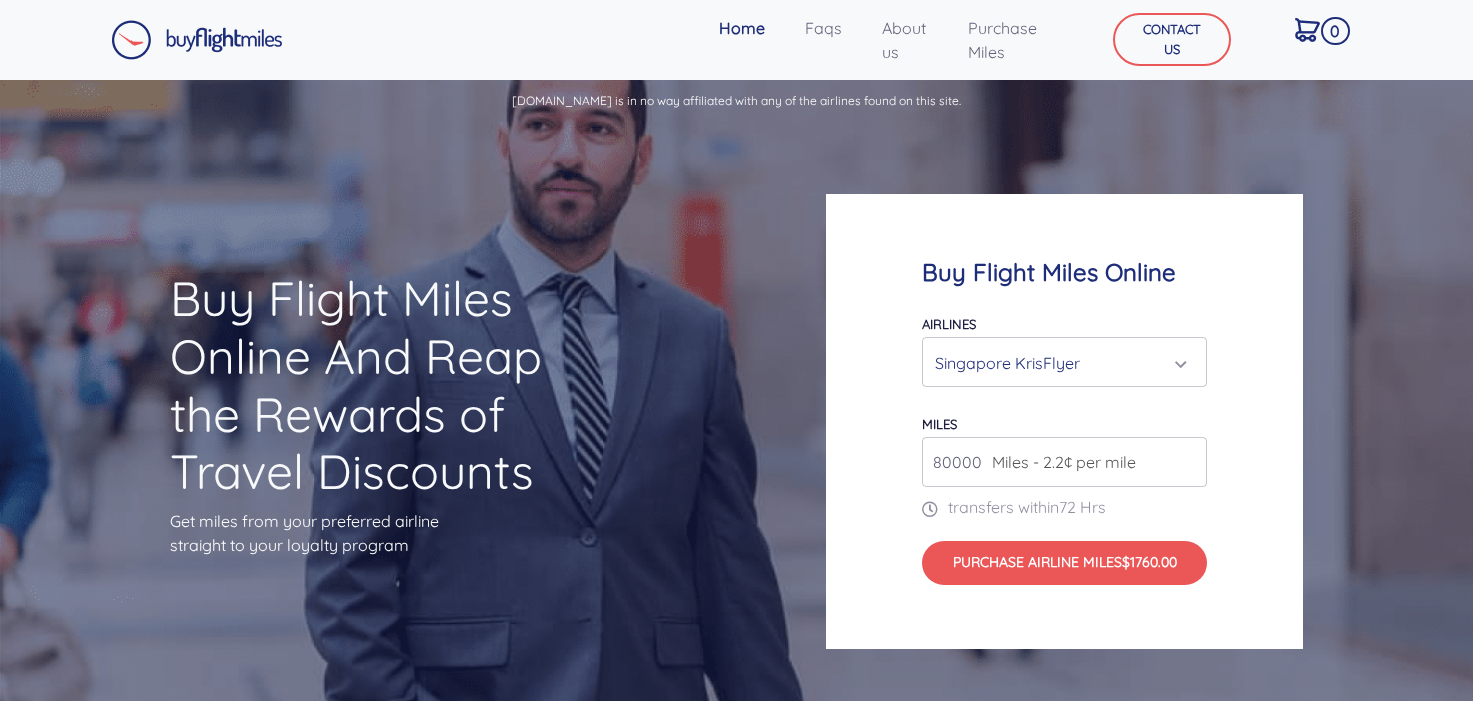 click on "Singapore KrisFlyer" at bounding box center (1058, 363) 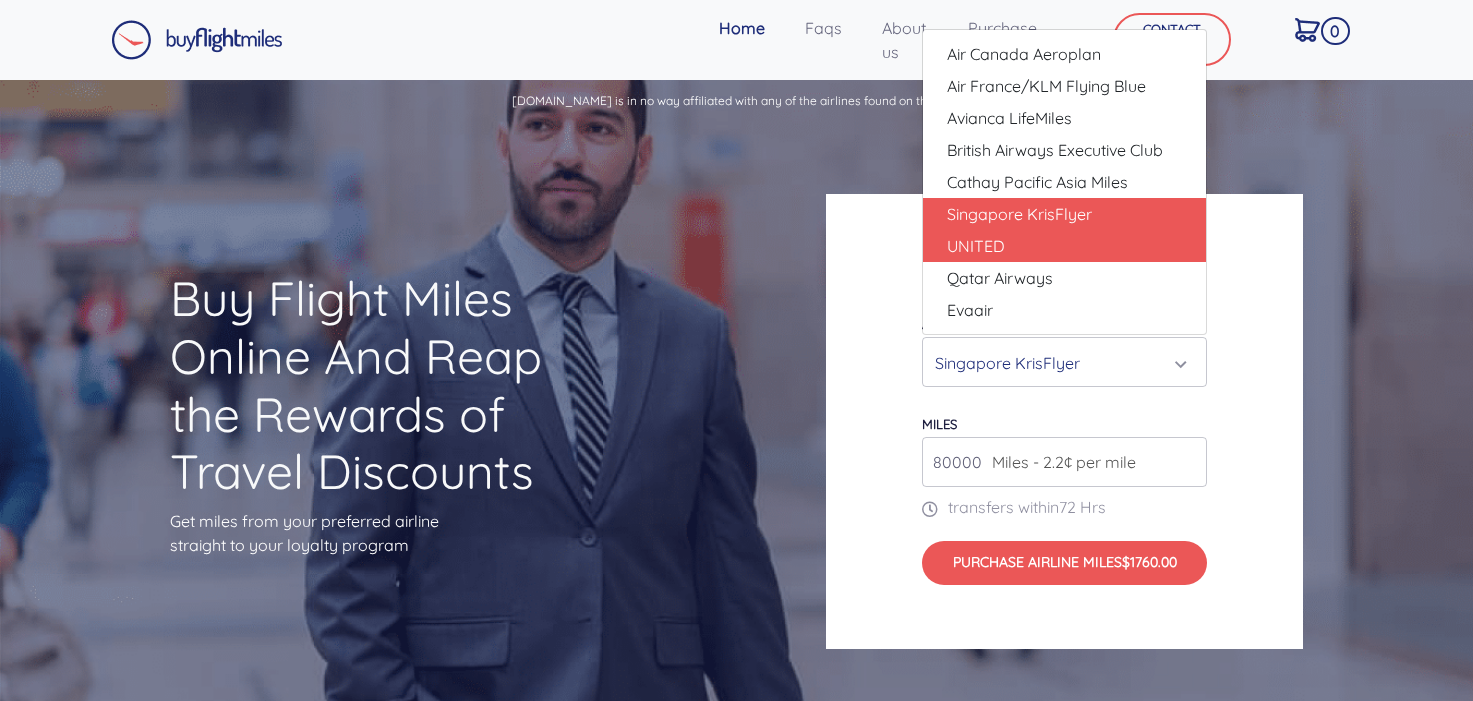 click on "UNITED" at bounding box center (1064, 246) 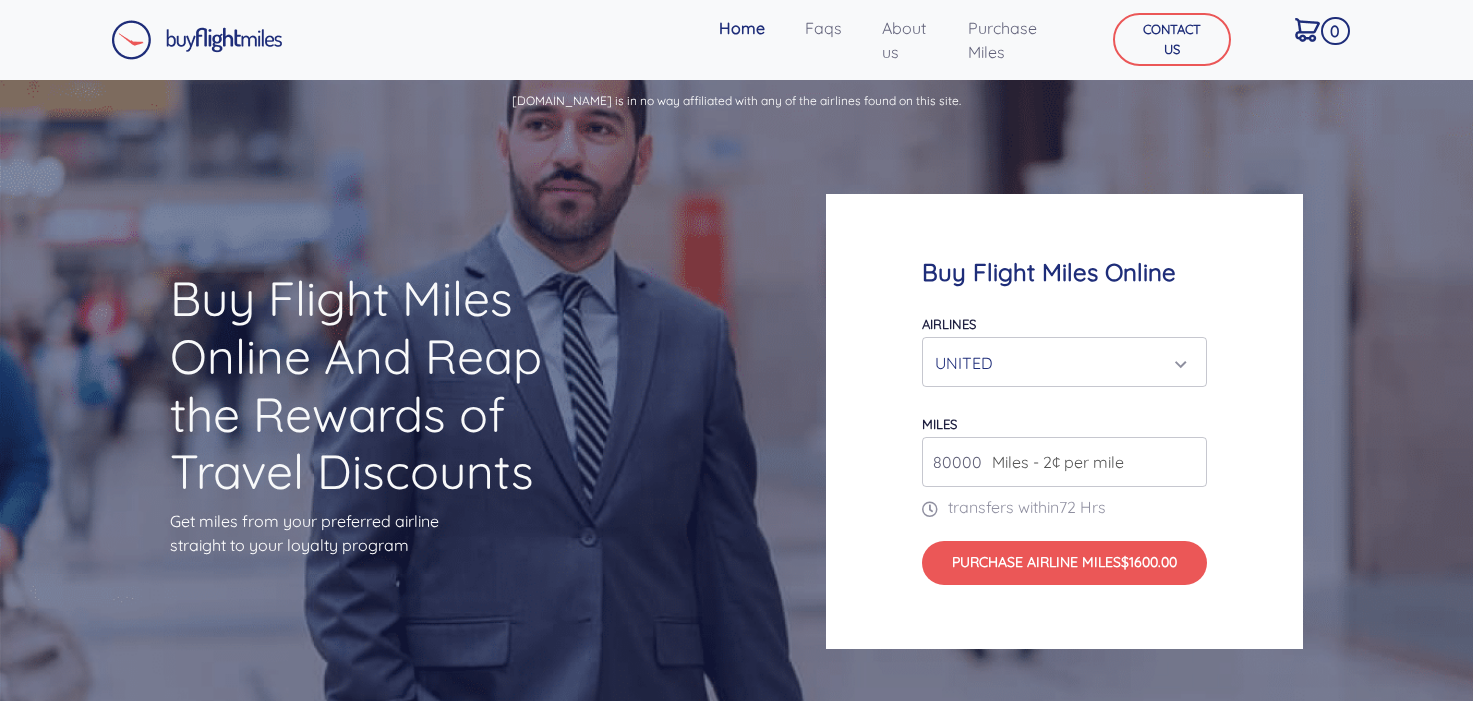 click on "UNITED" at bounding box center (1058, 363) 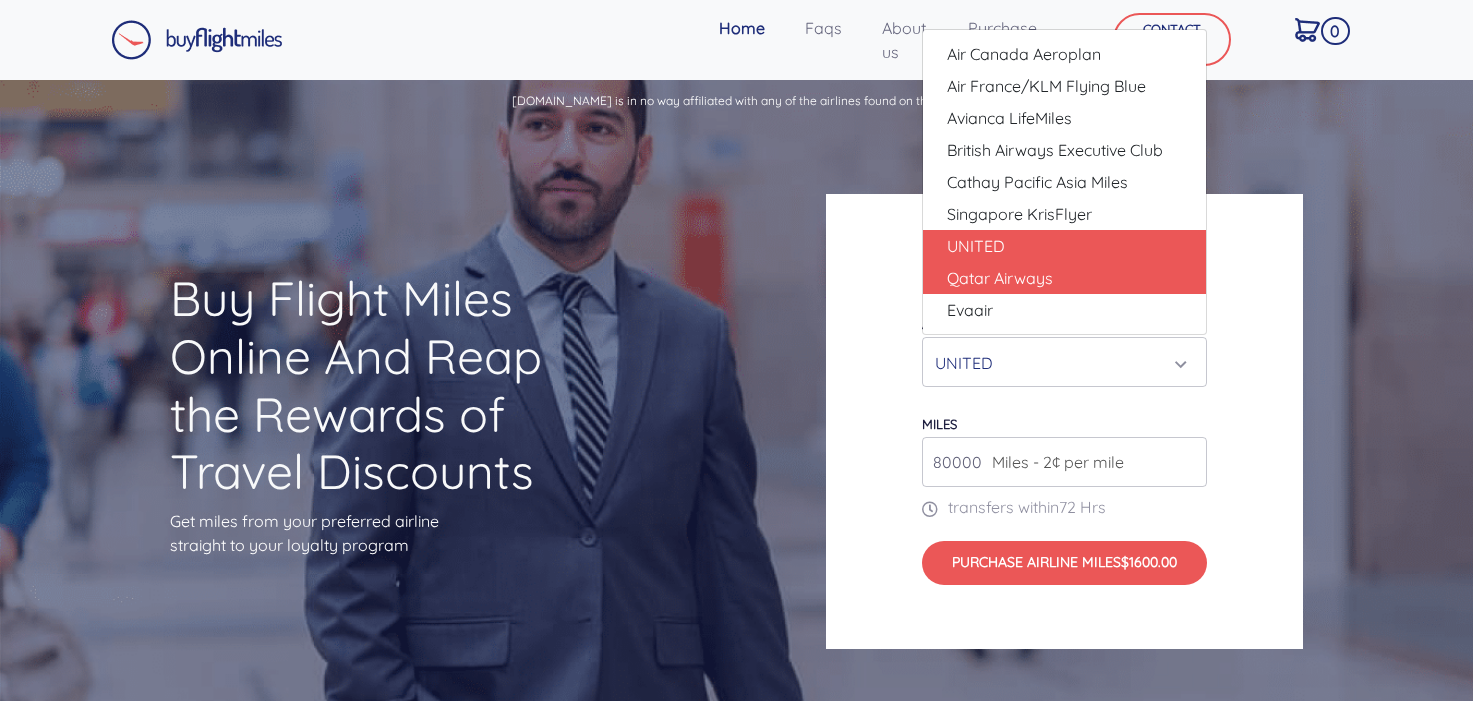click on "Qatar Airways" at bounding box center [1000, 278] 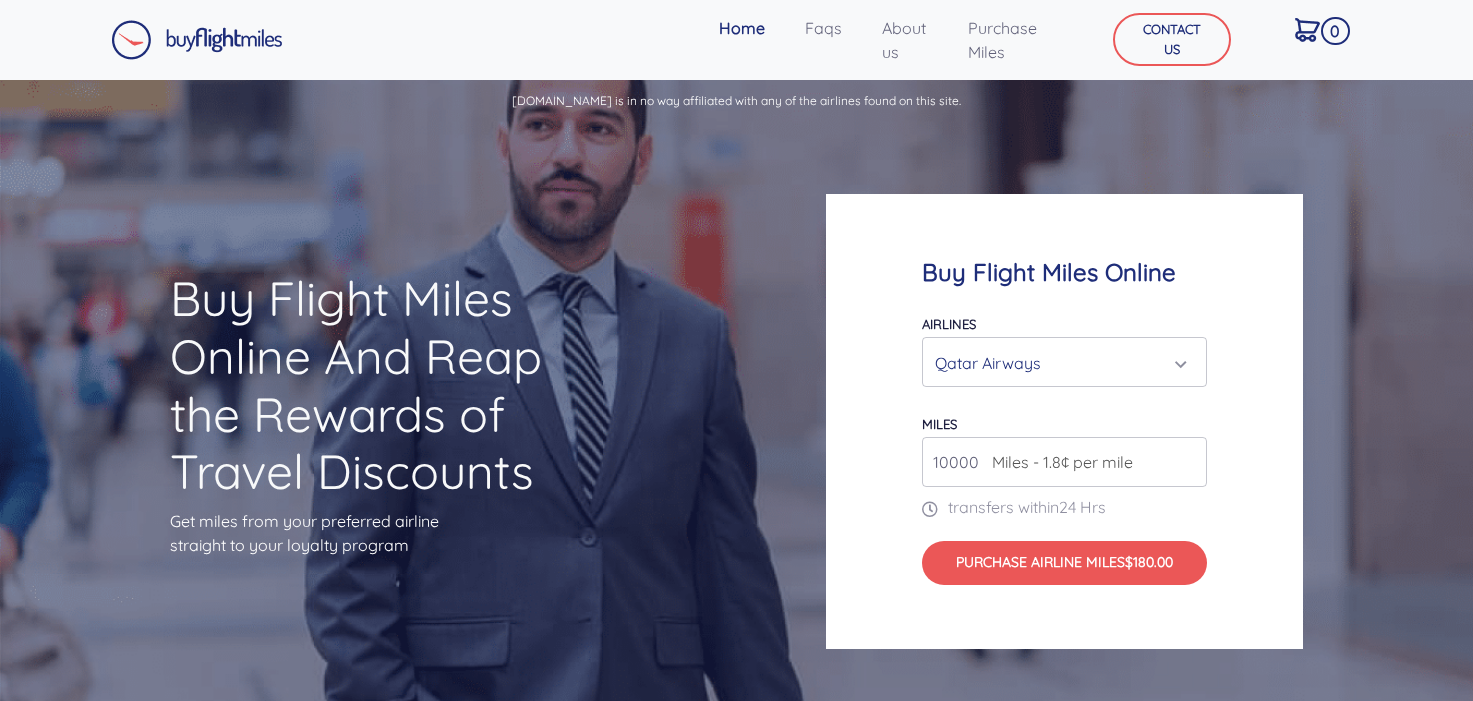 click on "Qatar Airways" at bounding box center (1058, 363) 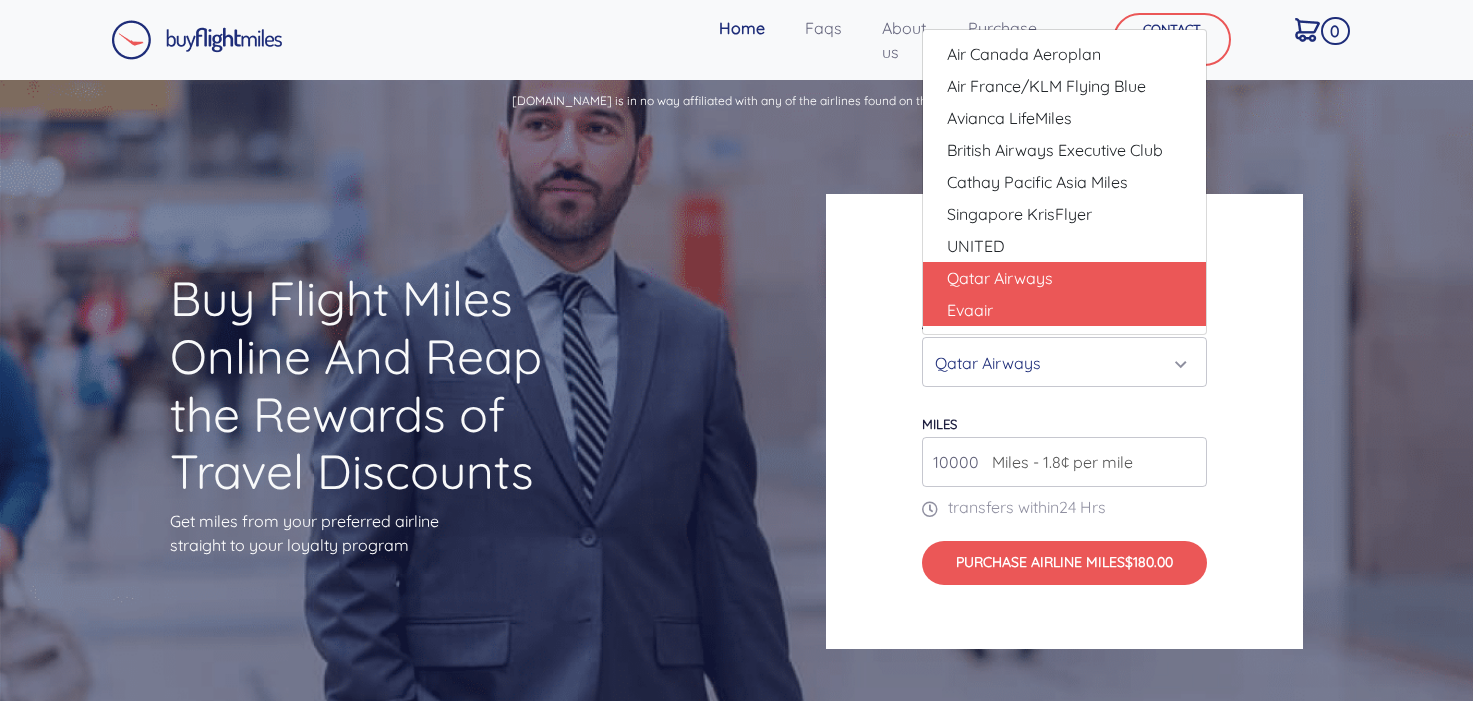 click on "Evaair" at bounding box center (1064, 310) 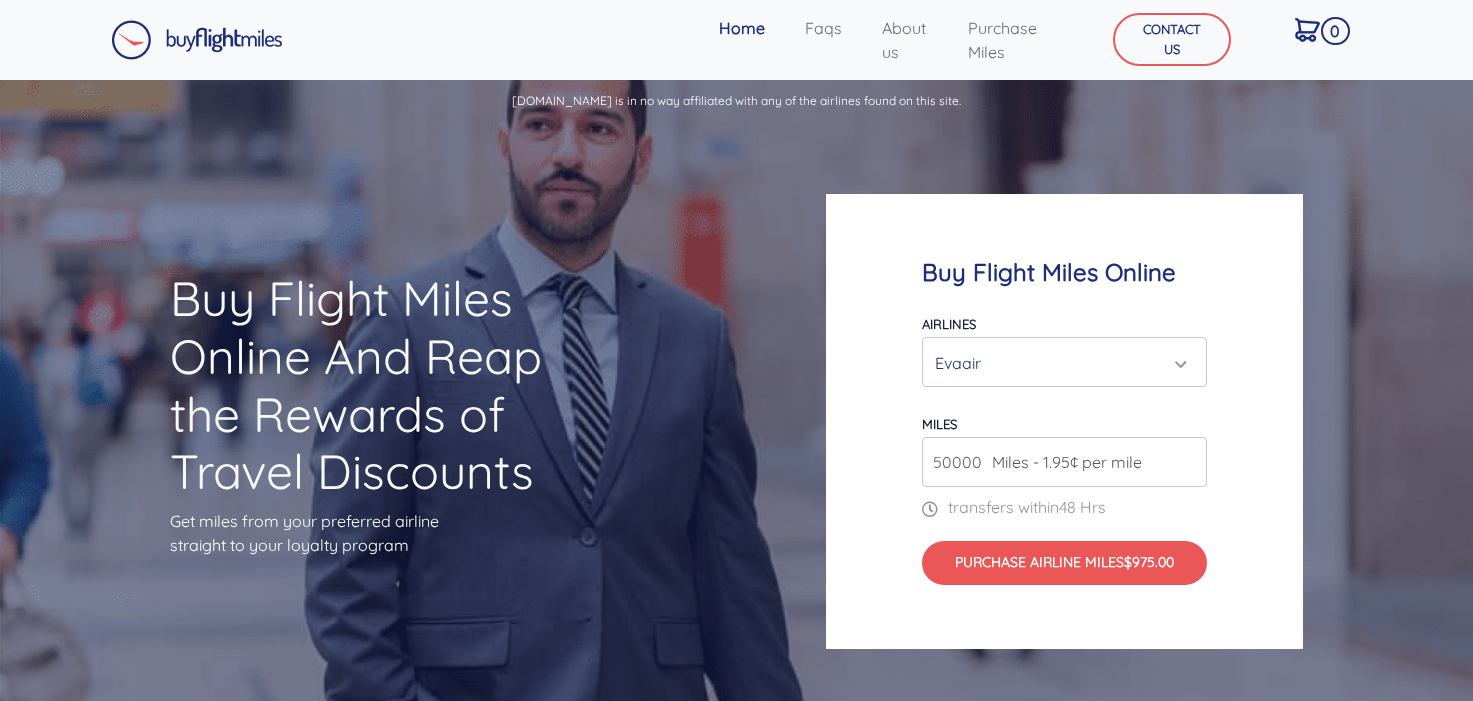 click on "Evaair" at bounding box center [1058, 363] 